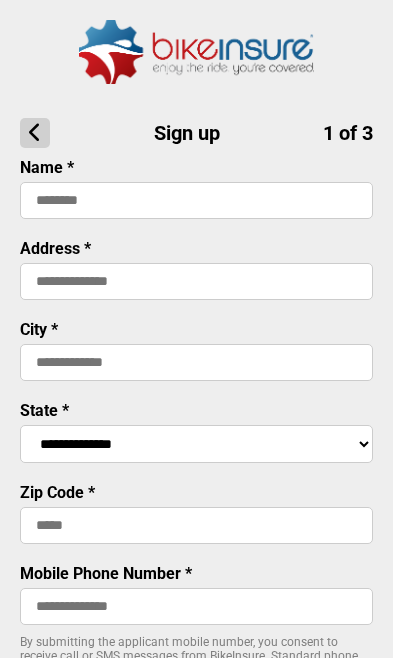 scroll, scrollTop: 0, scrollLeft: 0, axis: both 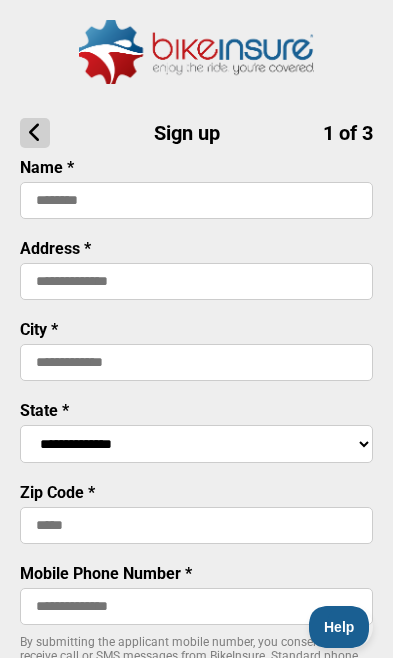 click at bounding box center [196, 200] 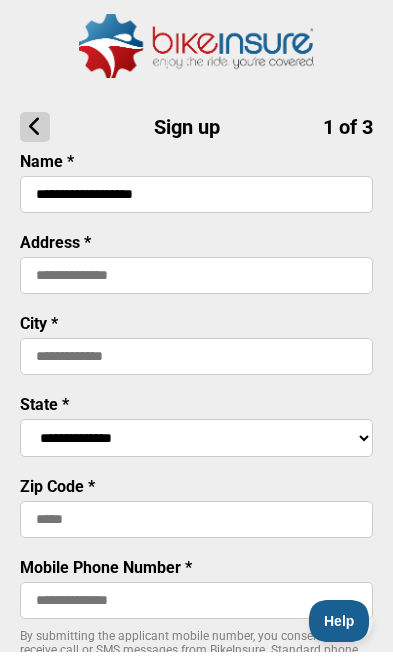 click on "**********" at bounding box center [196, 200] 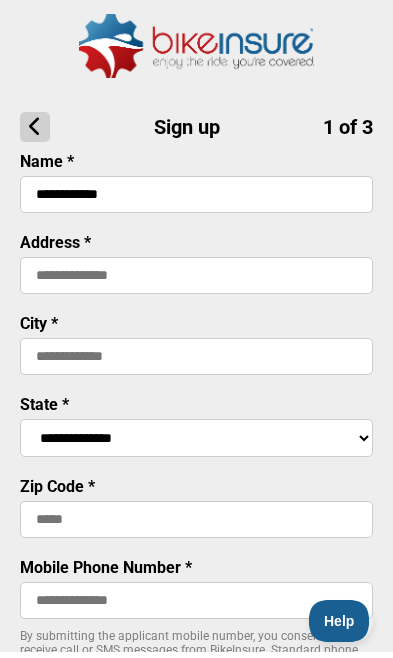 click at bounding box center [196, 281] 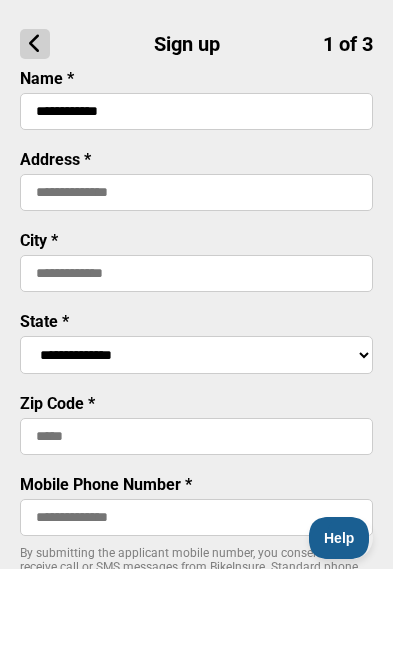 click on "**********" at bounding box center (196, 200) 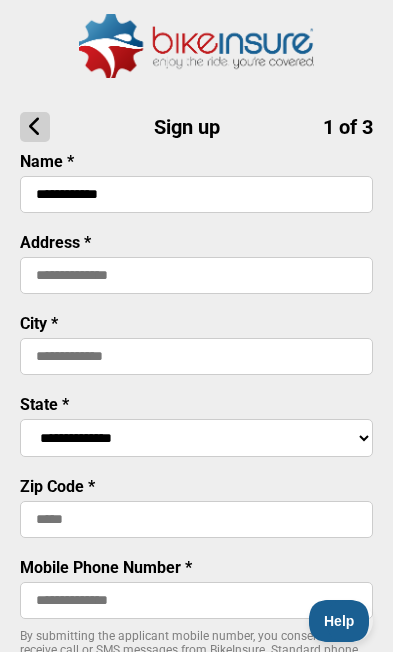 click on "**********" at bounding box center [196, 200] 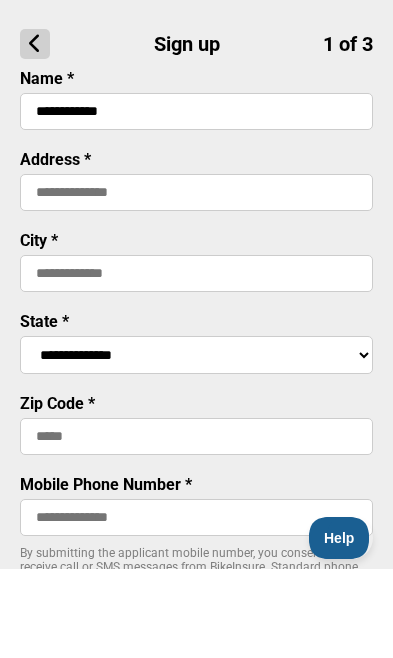 click on "**********" at bounding box center [196, 200] 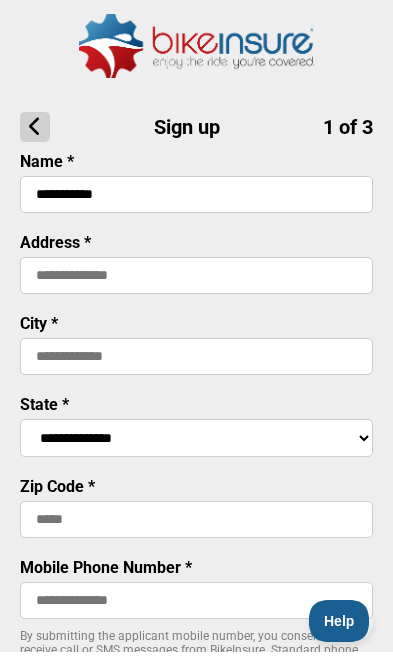 type on "**********" 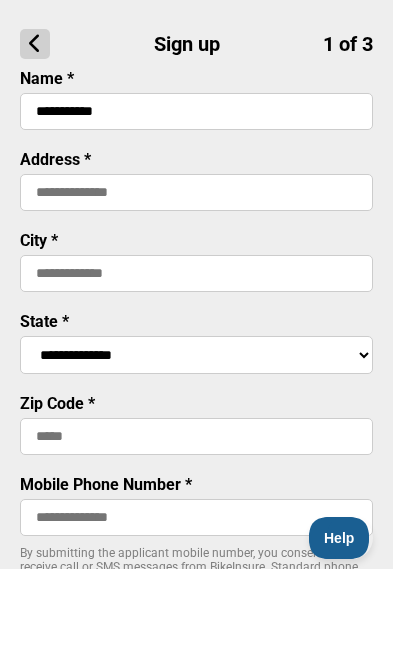type on "**********" 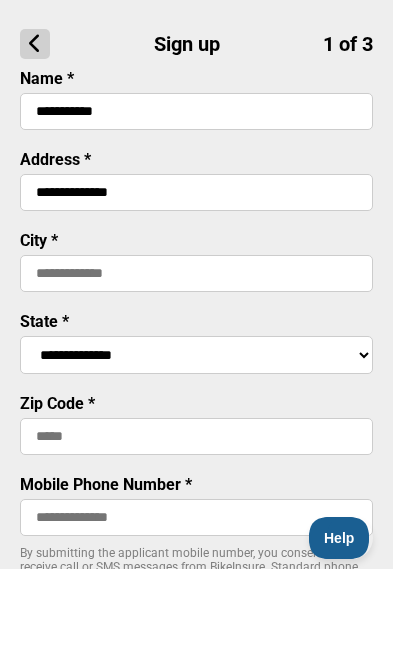 type on "*******" 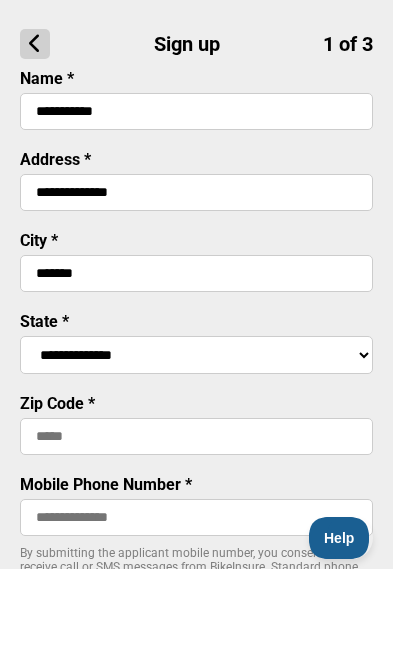 select on "****" 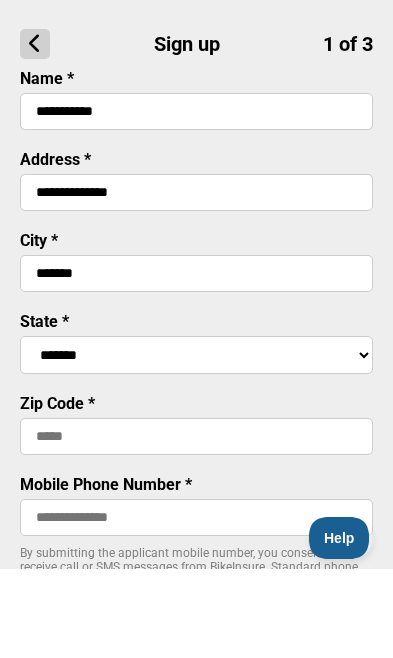 type on "*****" 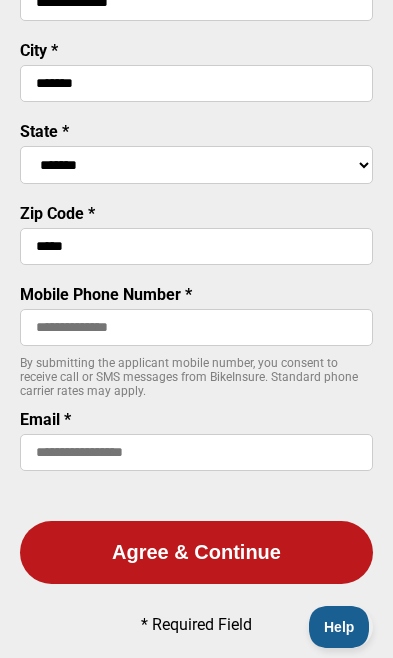 scroll, scrollTop: 346, scrollLeft: 0, axis: vertical 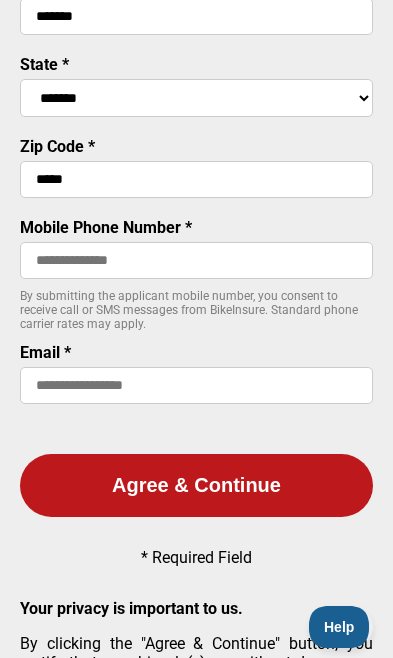 click at bounding box center (196, 260) 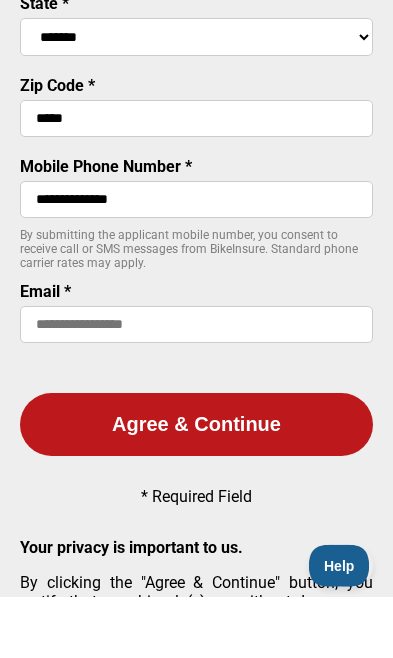 type on "**********" 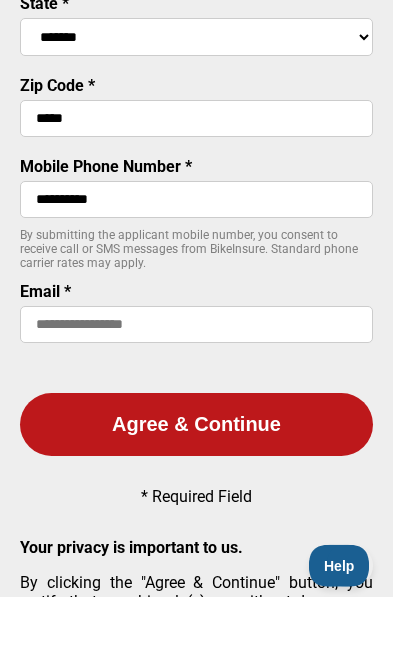 click at bounding box center (196, 385) 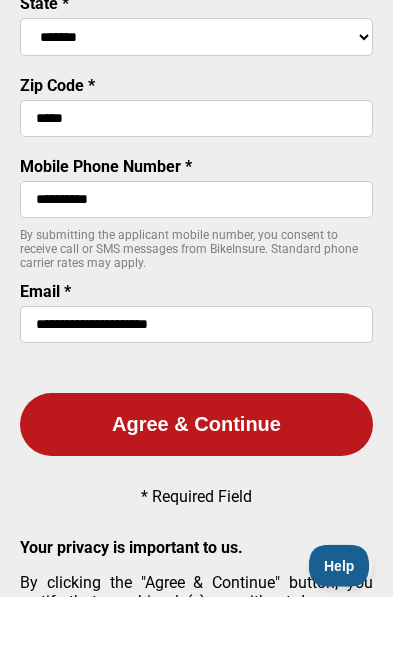 scroll, scrollTop: 407, scrollLeft: 0, axis: vertical 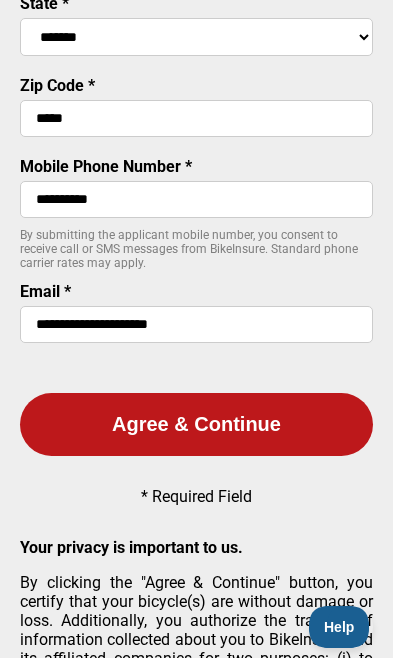 click on "Agree & Continue" at bounding box center [196, 424] 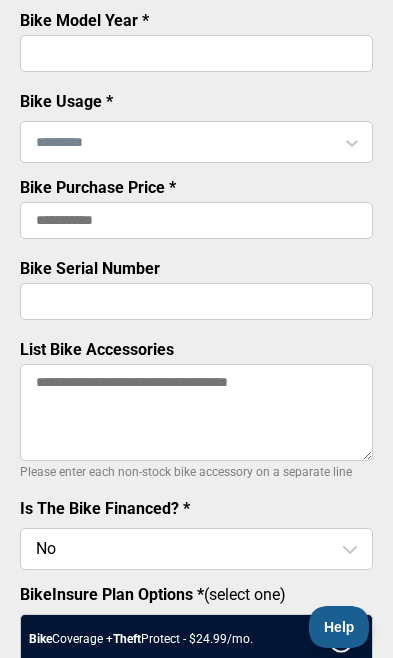 scroll, scrollTop: 0, scrollLeft: 0, axis: both 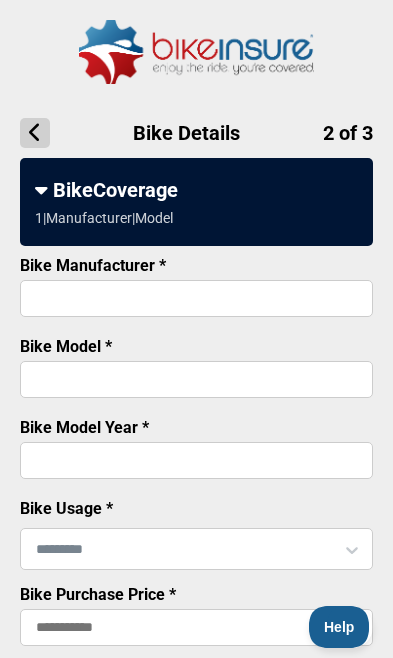 click on "Bike Manufacturer   *" at bounding box center [196, 298] 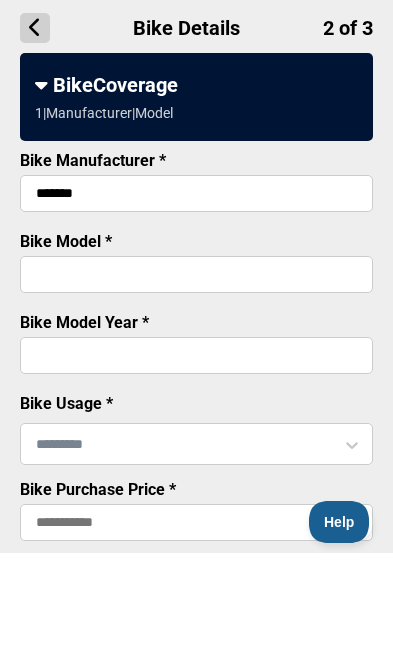 type on "*******" 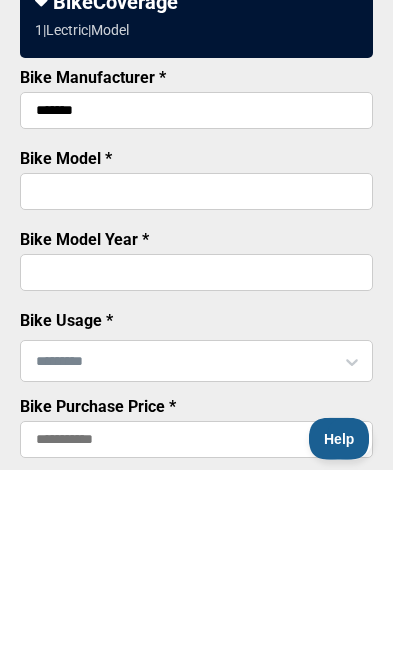 paste on "**********" 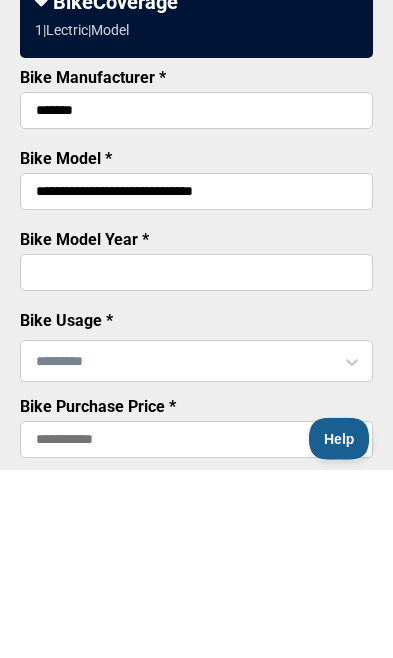type on "**********" 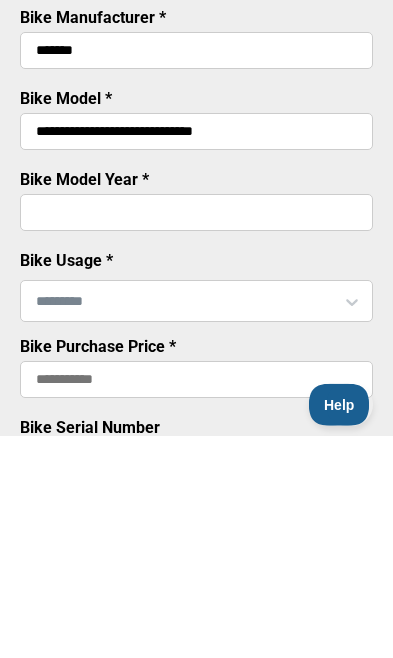 type on "****" 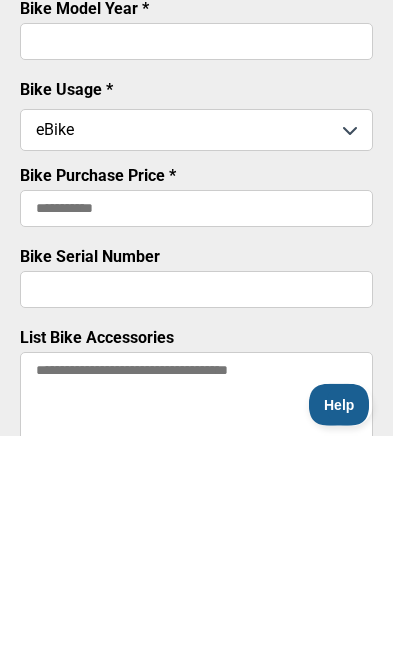 scroll, scrollTop: 419, scrollLeft: 0, axis: vertical 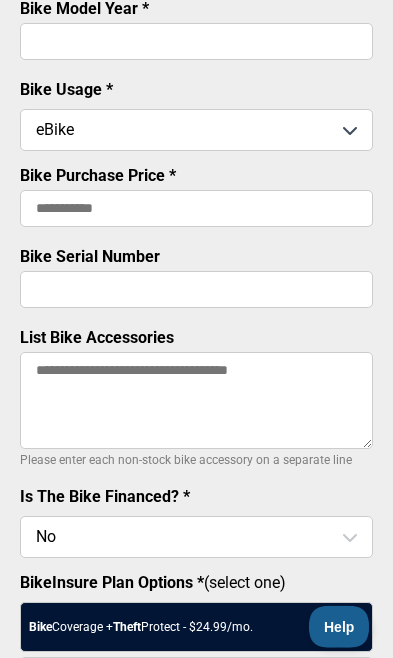 click on "Bike Purchase Price   *" at bounding box center [196, 208] 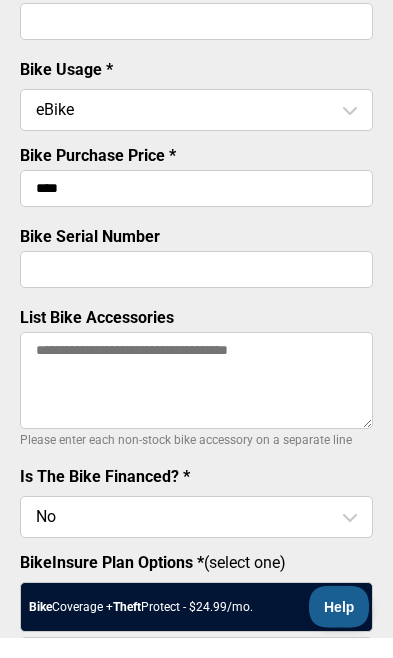 type on "******" 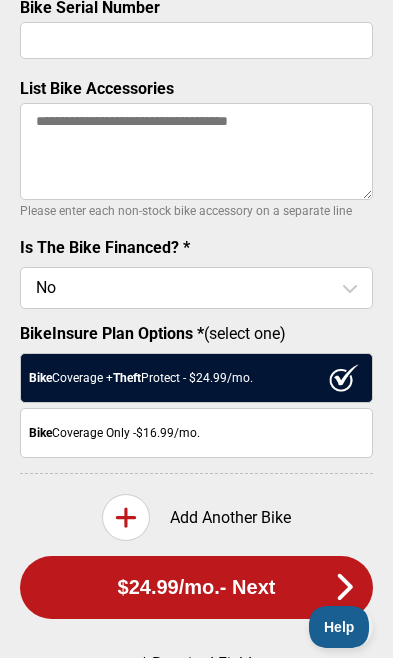 scroll, scrollTop: 665, scrollLeft: 0, axis: vertical 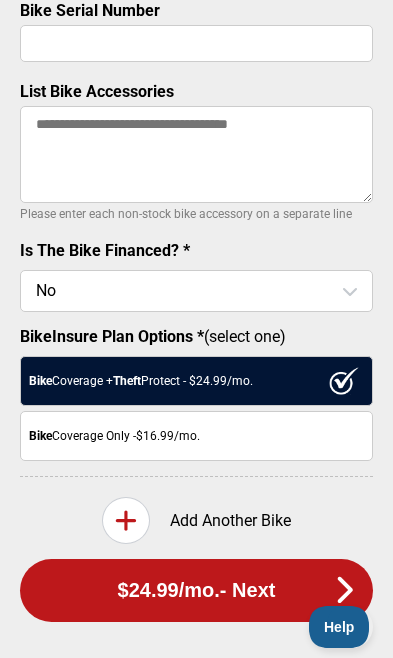 click at bounding box center (196, 291) 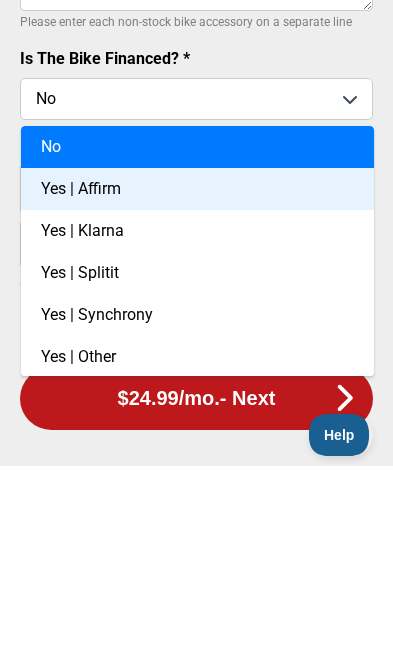 click on "Yes | Affirm" at bounding box center [197, 381] 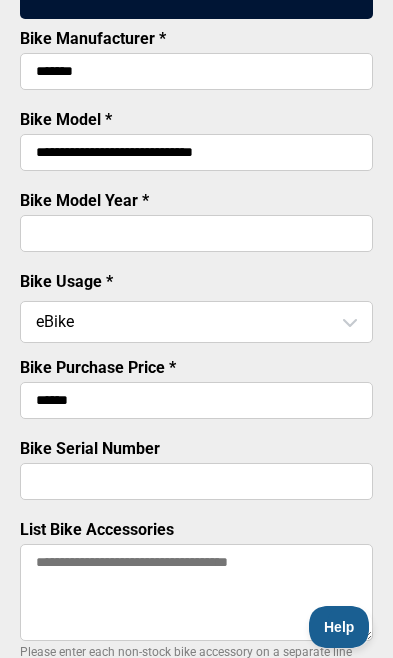 scroll, scrollTop: 282, scrollLeft: 0, axis: vertical 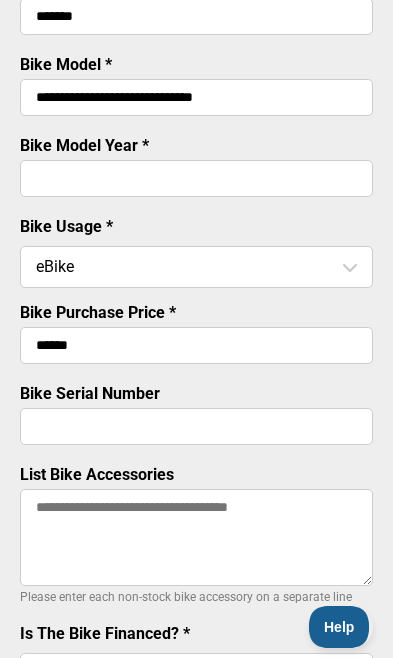 click on "List Bike Accessories" at bounding box center (196, 537) 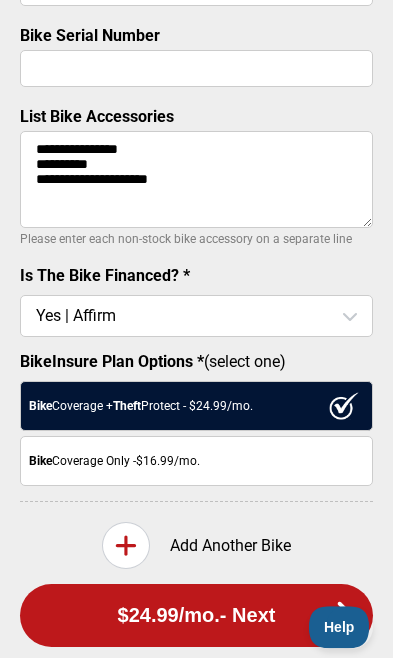 scroll, scrollTop: 640, scrollLeft: 0, axis: vertical 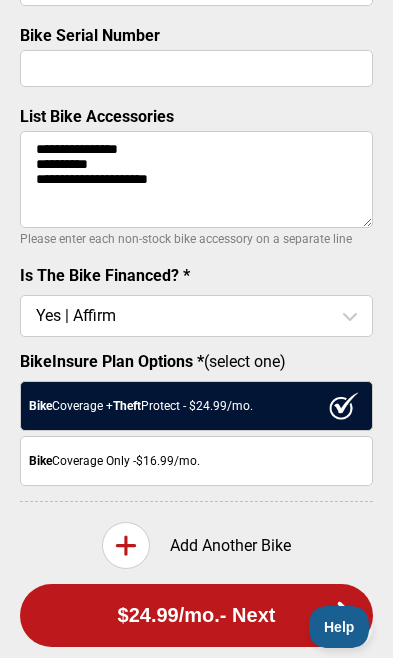 click at bounding box center [341, 627] 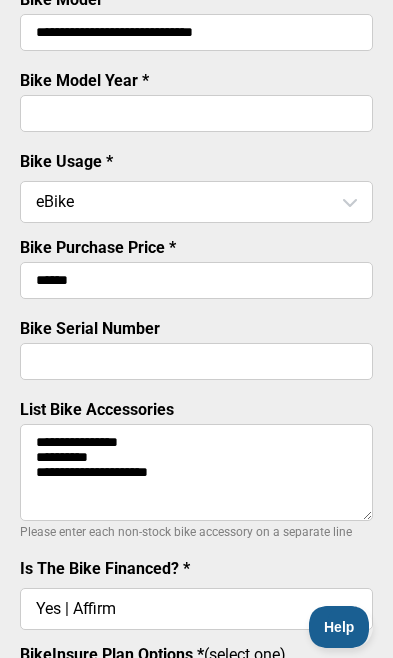 scroll, scrollTop: 349, scrollLeft: 0, axis: vertical 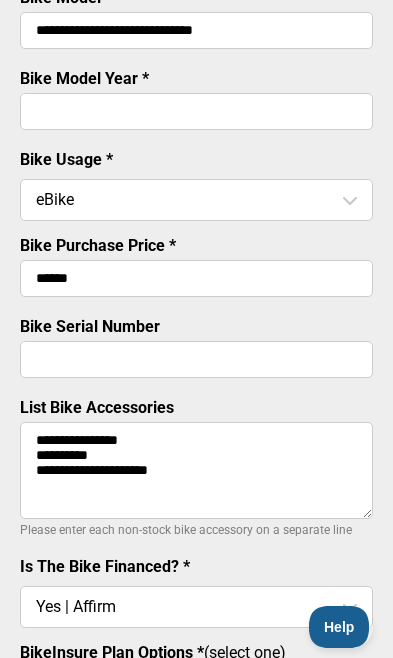 click on "**********" at bounding box center (196, 470) 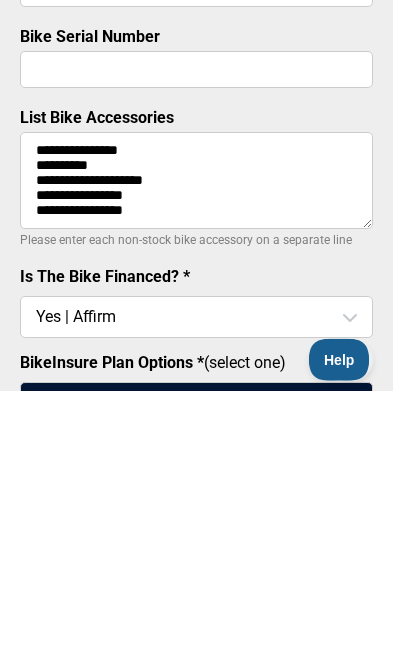 scroll, scrollTop: 7, scrollLeft: 0, axis: vertical 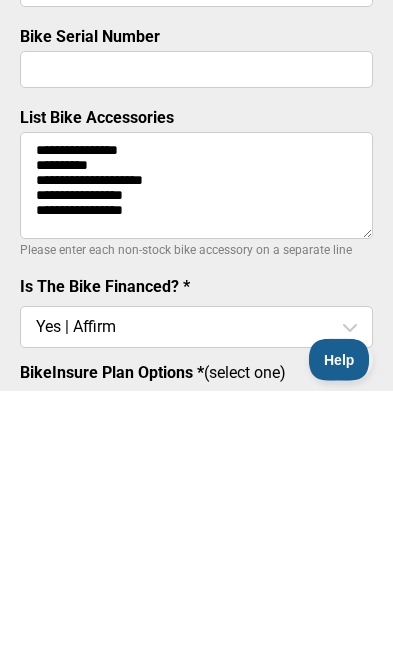 click on "**********" at bounding box center [196, 452] 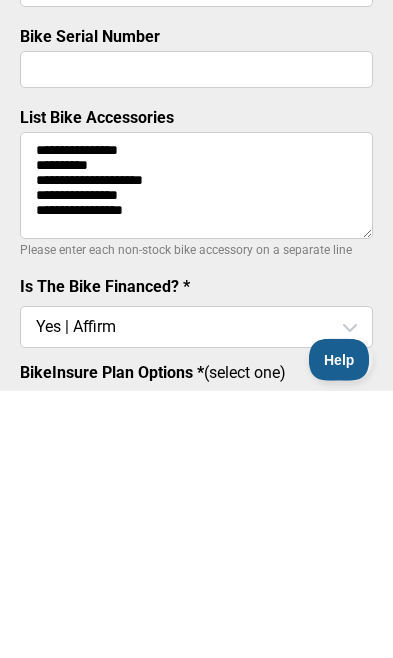 click on "**********" at bounding box center [196, 452] 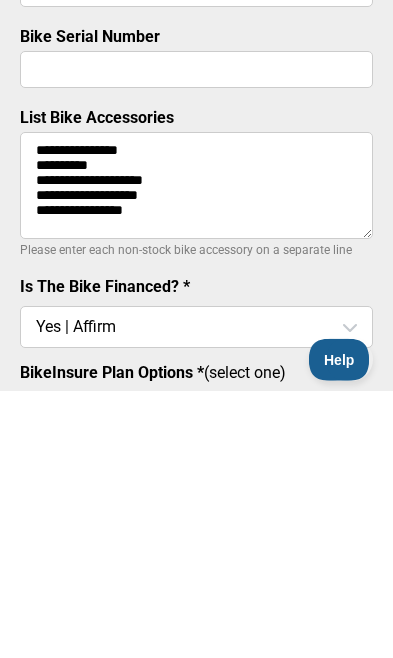scroll, scrollTop: 17, scrollLeft: 0, axis: vertical 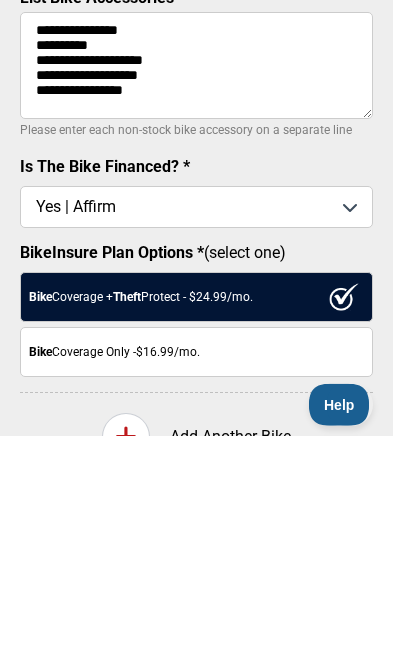 click on "**********" at bounding box center [196, 287] 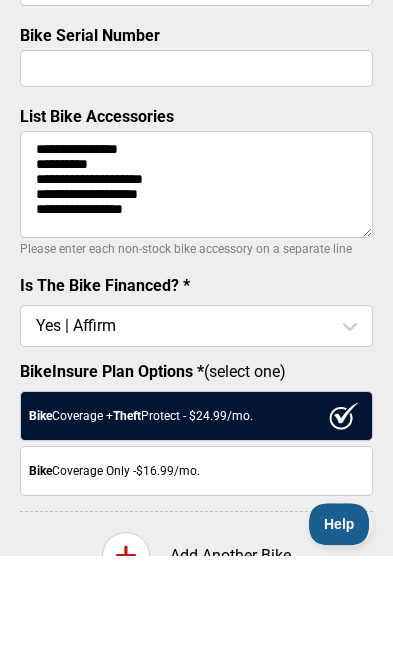 scroll, scrollTop: 639, scrollLeft: 0, axis: vertical 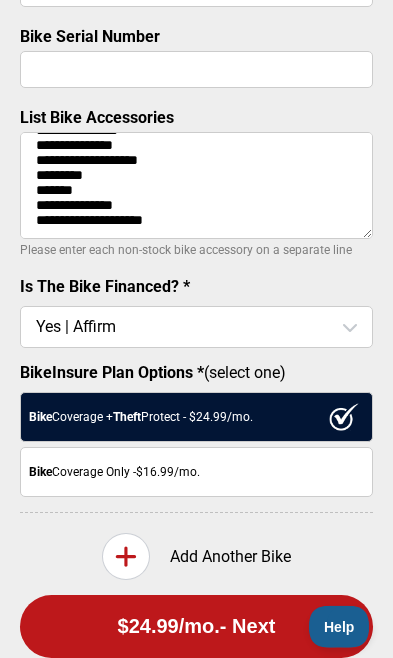 click on "**********" at bounding box center (196, 185) 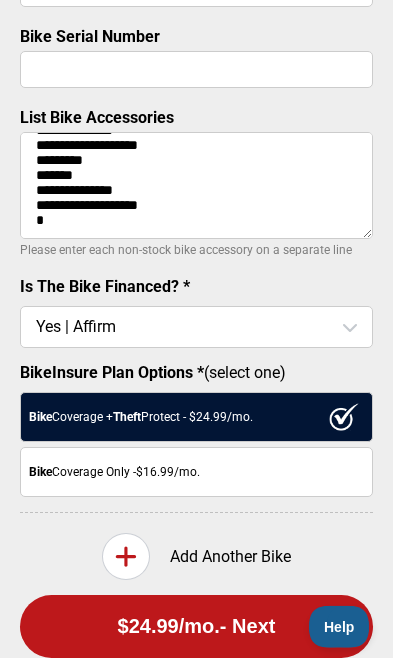 scroll, scrollTop: 109, scrollLeft: 0, axis: vertical 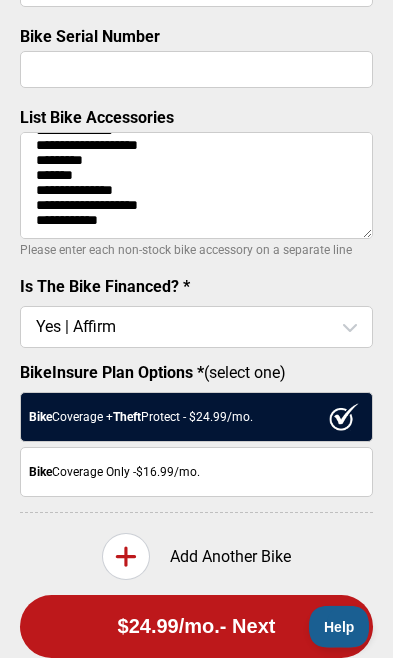 click on "**********" at bounding box center [196, 185] 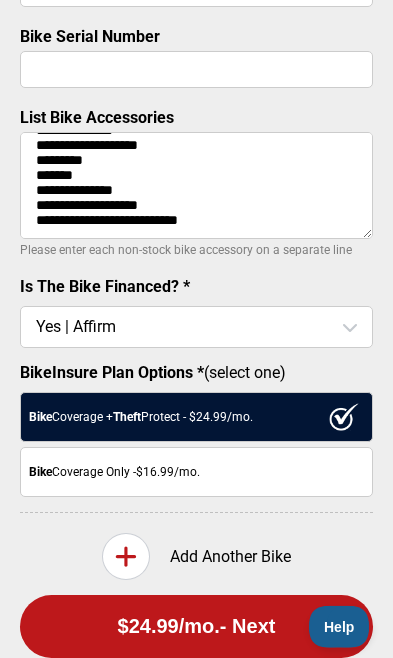 click on "**********" at bounding box center [196, 185] 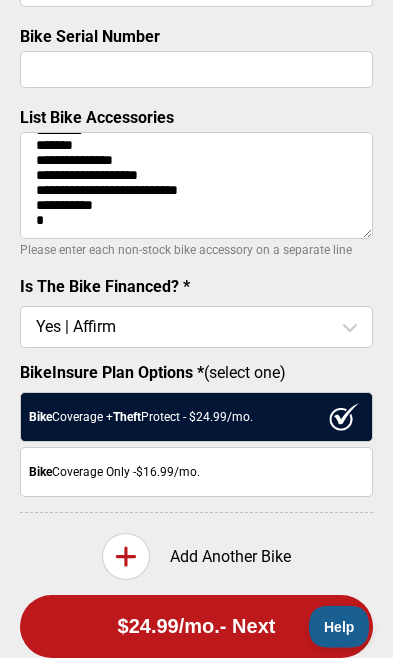 scroll, scrollTop: 143, scrollLeft: 0, axis: vertical 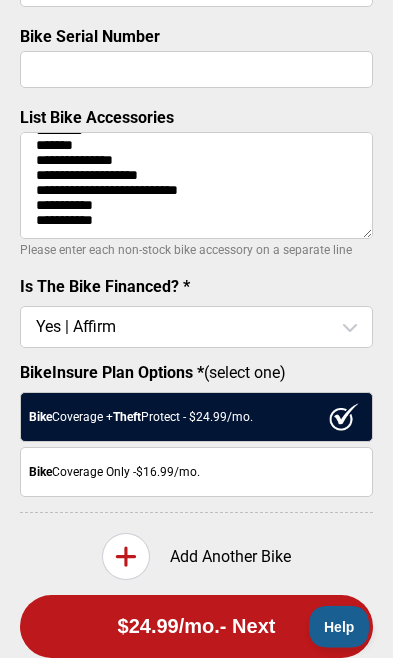 click on "**********" at bounding box center [196, 185] 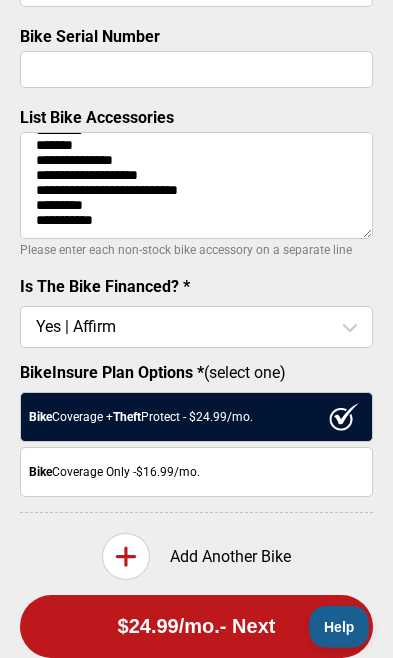 click on "**********" at bounding box center (196, 185) 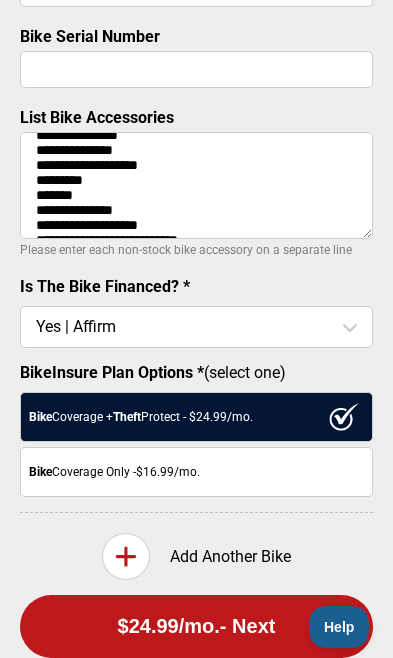 scroll, scrollTop: 68, scrollLeft: 0, axis: vertical 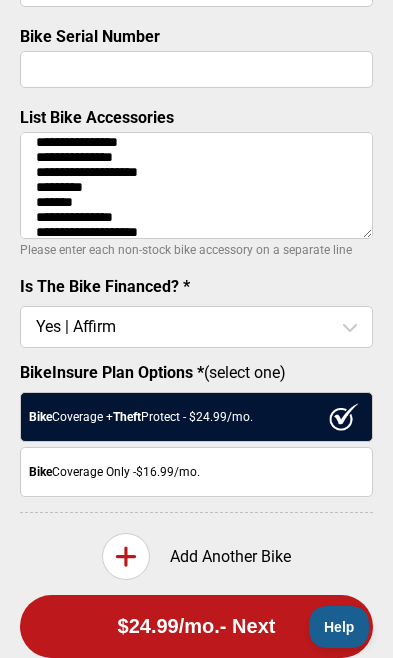 click on "**********" at bounding box center (196, 185) 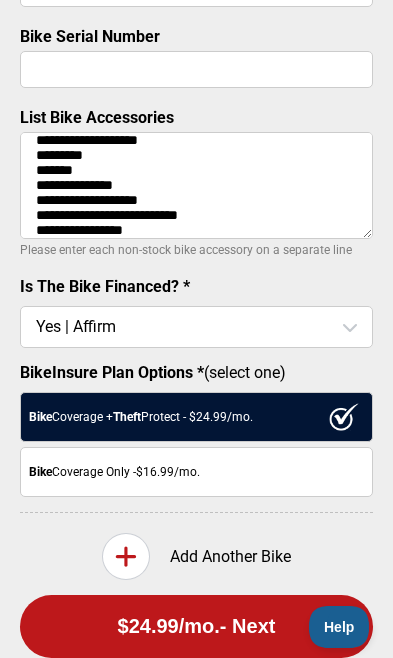 scroll, scrollTop: 102, scrollLeft: 0, axis: vertical 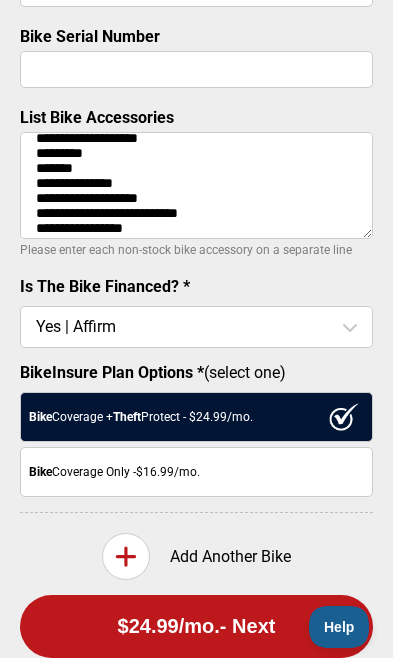 click on "**********" at bounding box center [196, 185] 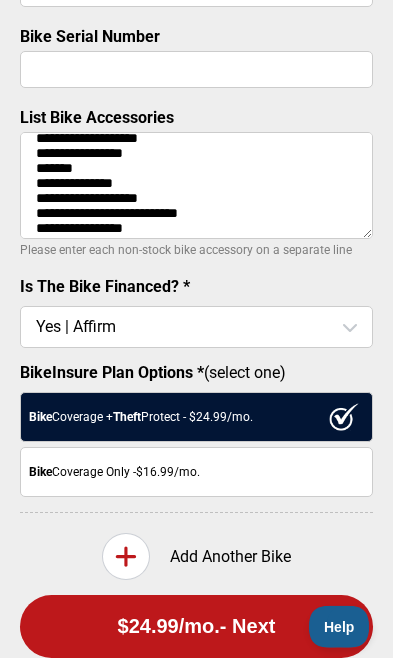 click on "**********" at bounding box center (196, 185) 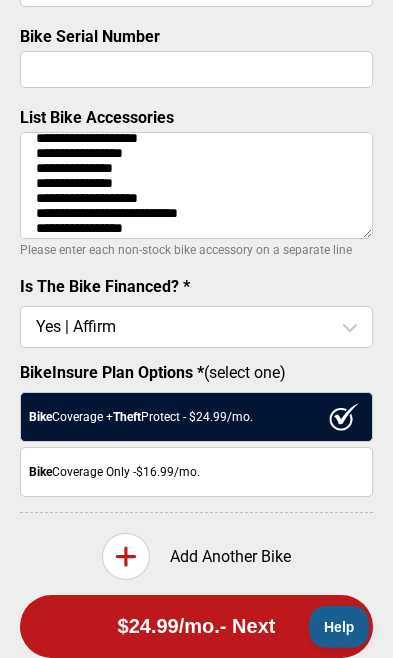 click on "**********" at bounding box center (196, 185) 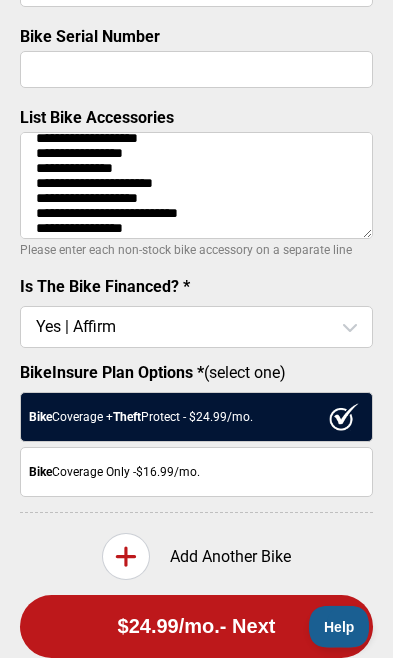 click on "**********" at bounding box center (196, 185) 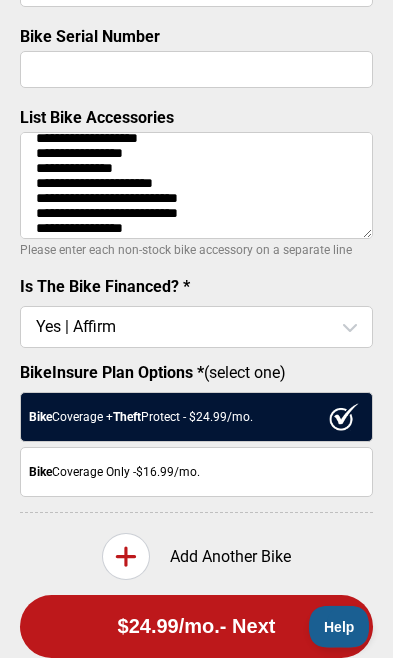 scroll, scrollTop: 137, scrollLeft: 0, axis: vertical 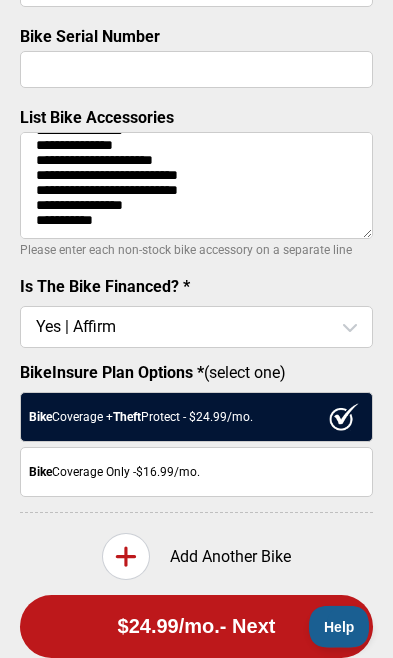 click on "**********" at bounding box center [196, 185] 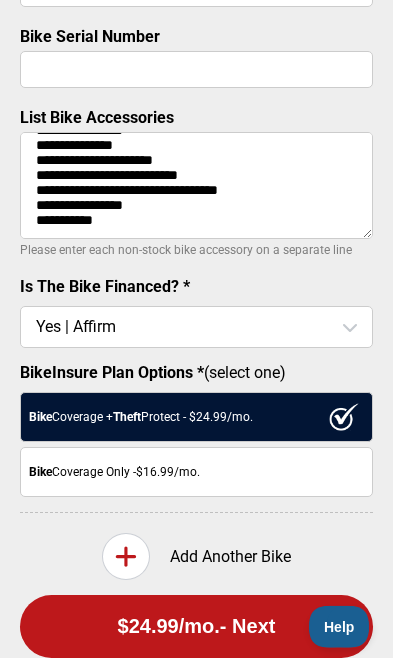 scroll, scrollTop: 153, scrollLeft: 0, axis: vertical 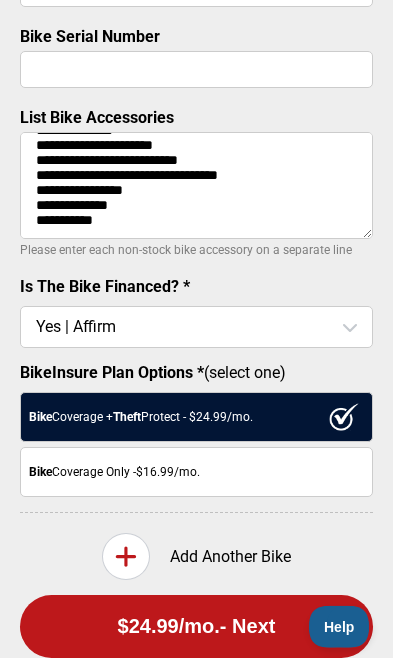 click on "**********" at bounding box center [196, 185] 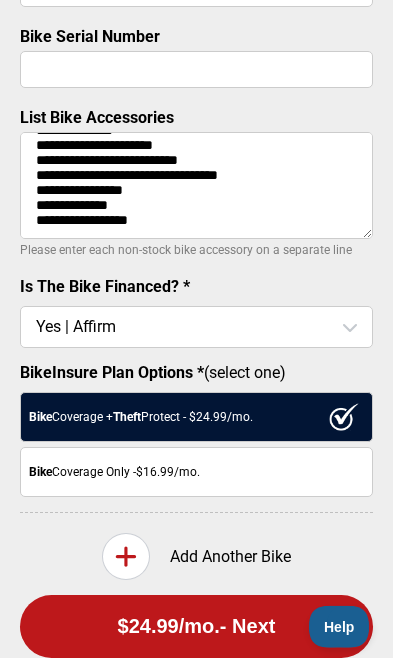 click on "**********" at bounding box center [196, 185] 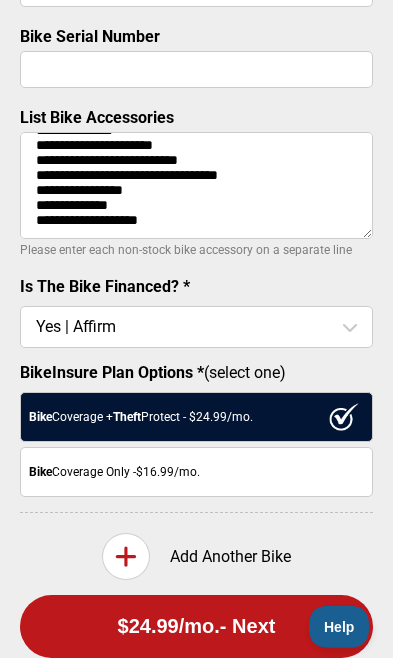 click on "**********" at bounding box center (196, 185) 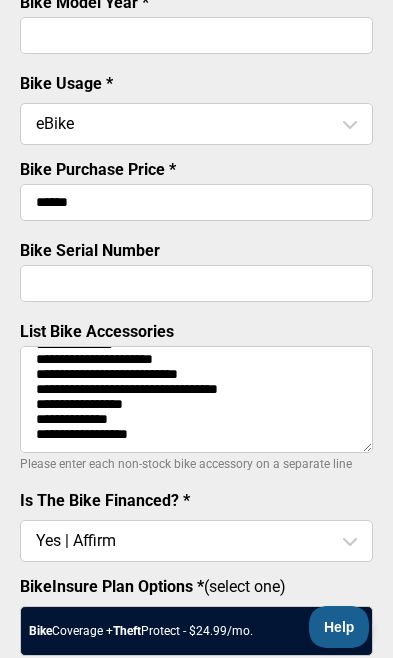 scroll, scrollTop: 348, scrollLeft: 0, axis: vertical 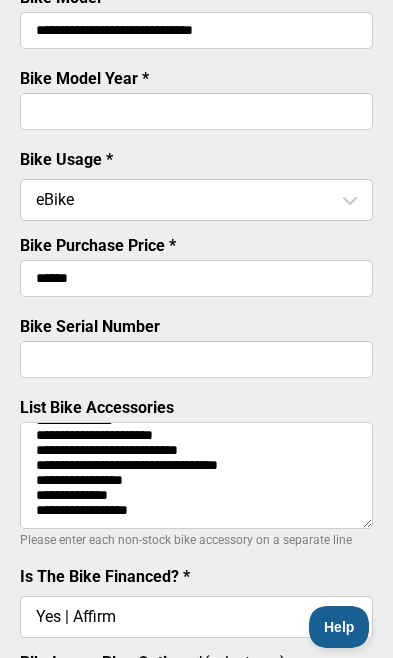click on "**********" at bounding box center (196, 475) 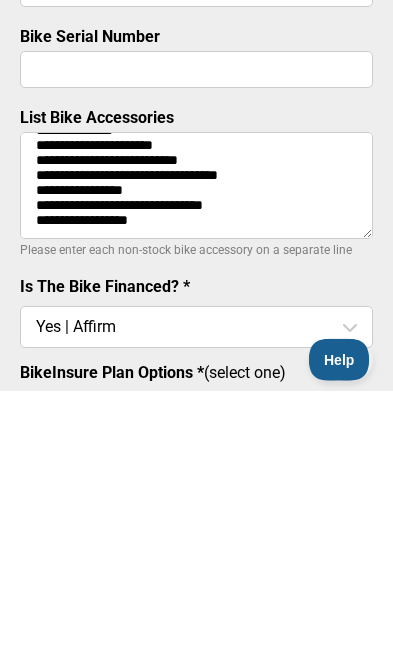 type on "**********" 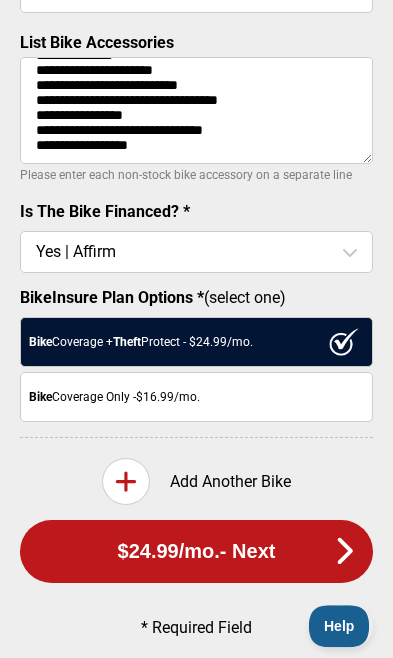scroll, scrollTop: 713, scrollLeft: 0, axis: vertical 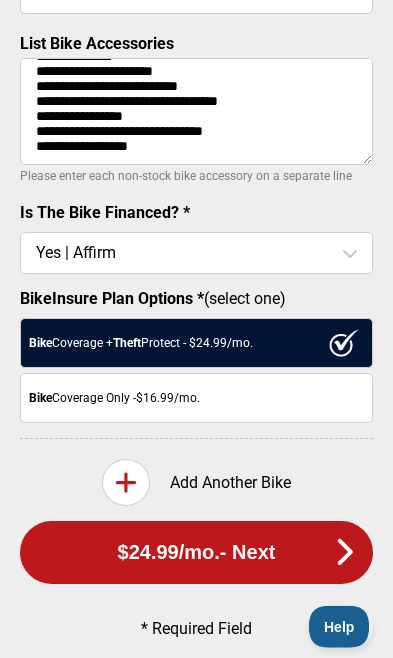 click on "$24.99 /mo.  - Next" at bounding box center [196, 552] 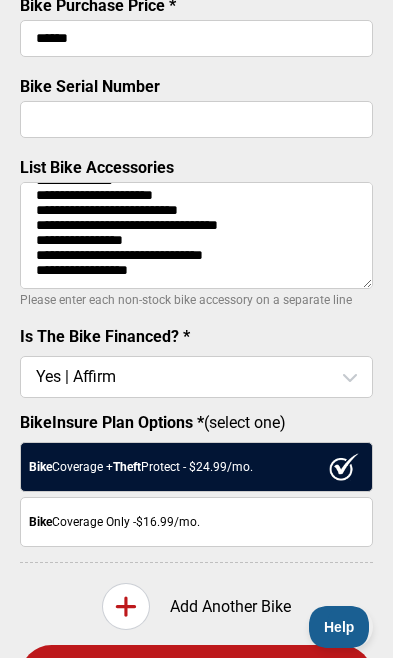 scroll, scrollTop: 679, scrollLeft: 0, axis: vertical 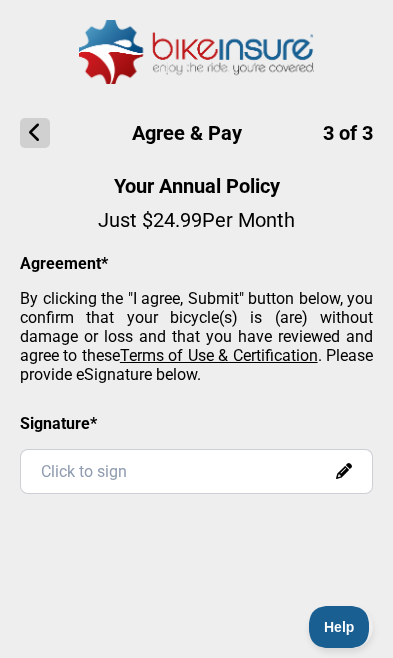 click at bounding box center (344, 471) 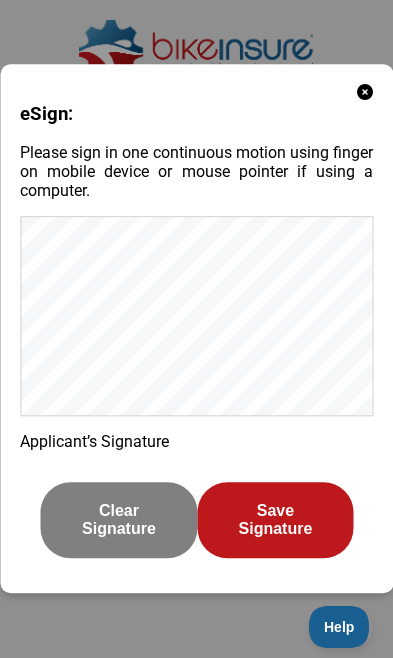click on "Save Signature" at bounding box center (275, 521) 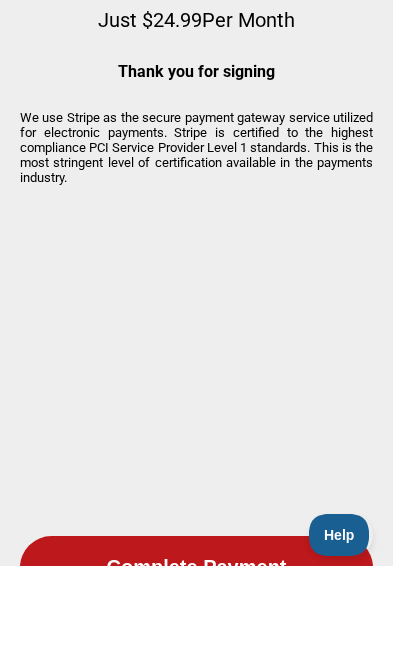 scroll, scrollTop: 0, scrollLeft: 0, axis: both 